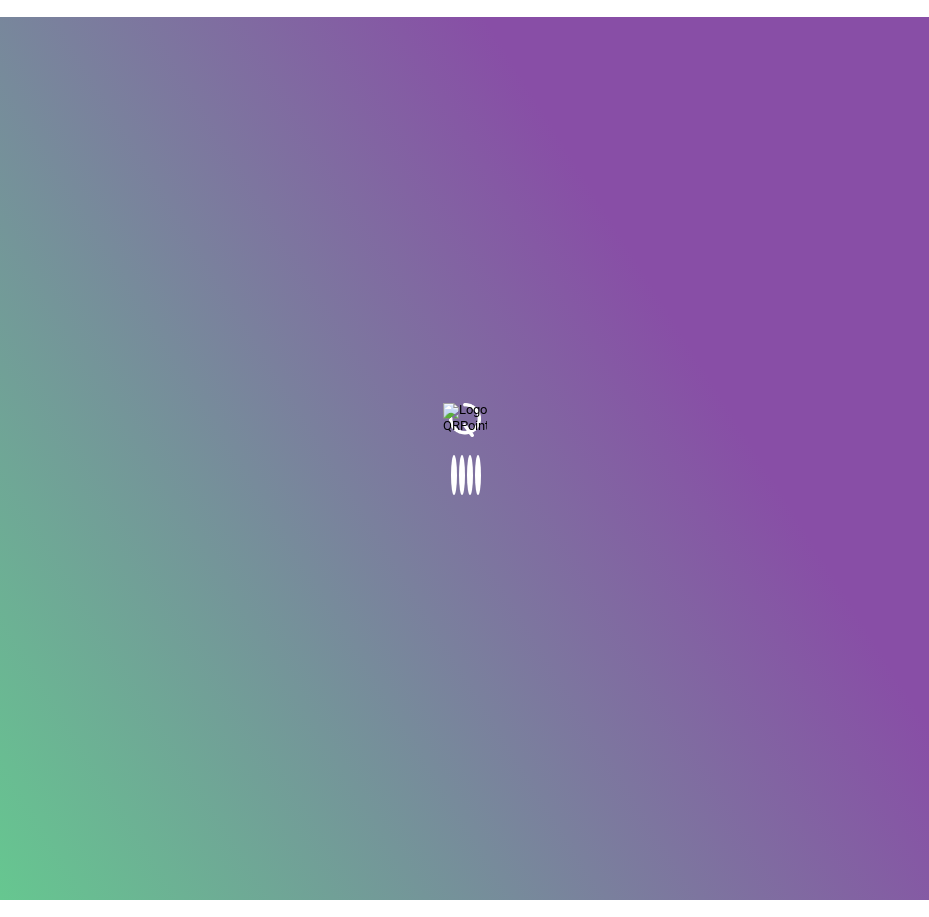 scroll, scrollTop: 0, scrollLeft: 0, axis: both 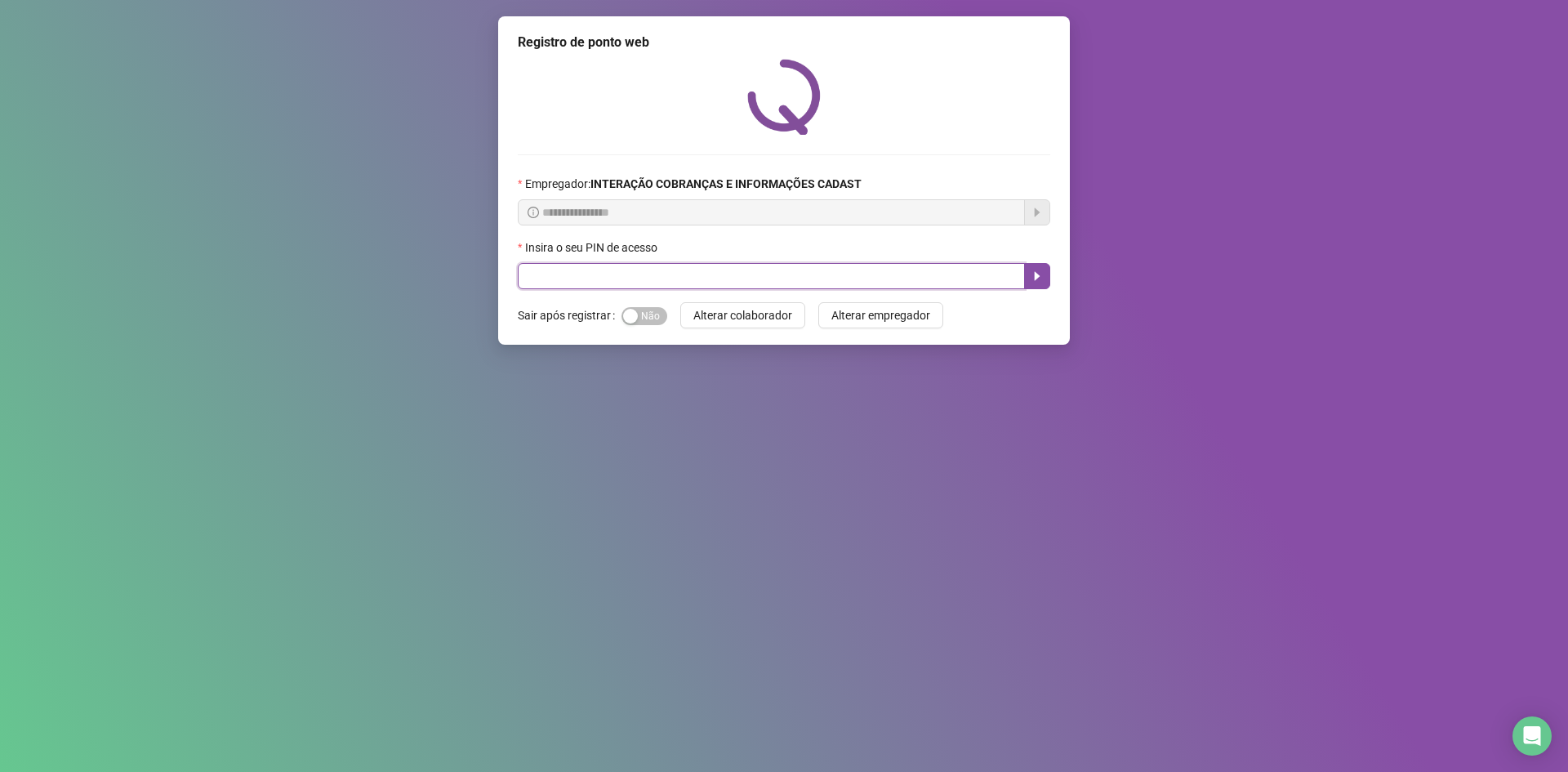 click at bounding box center [771, 276] 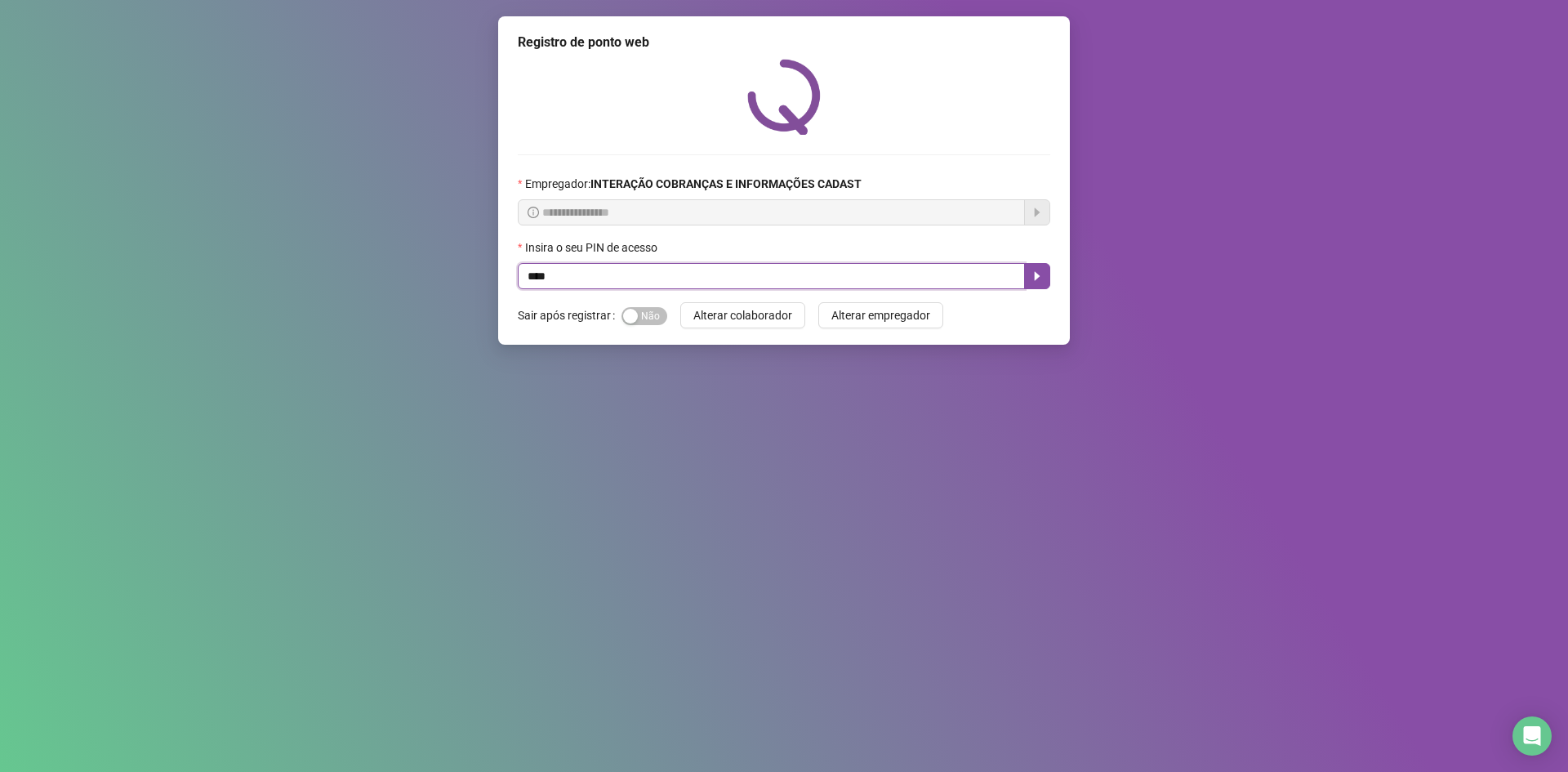 type on "*****" 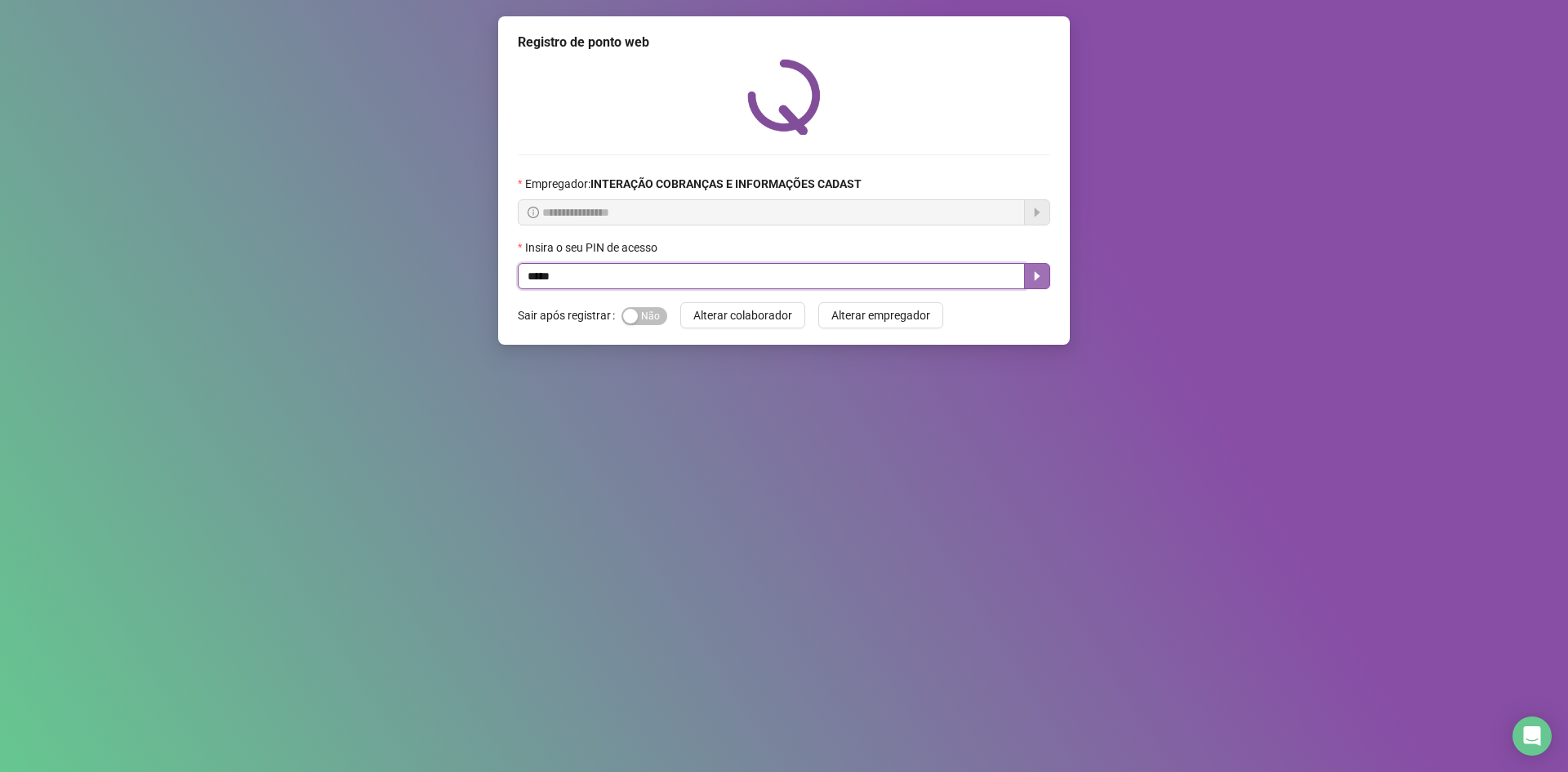 click at bounding box center (1037, 276) 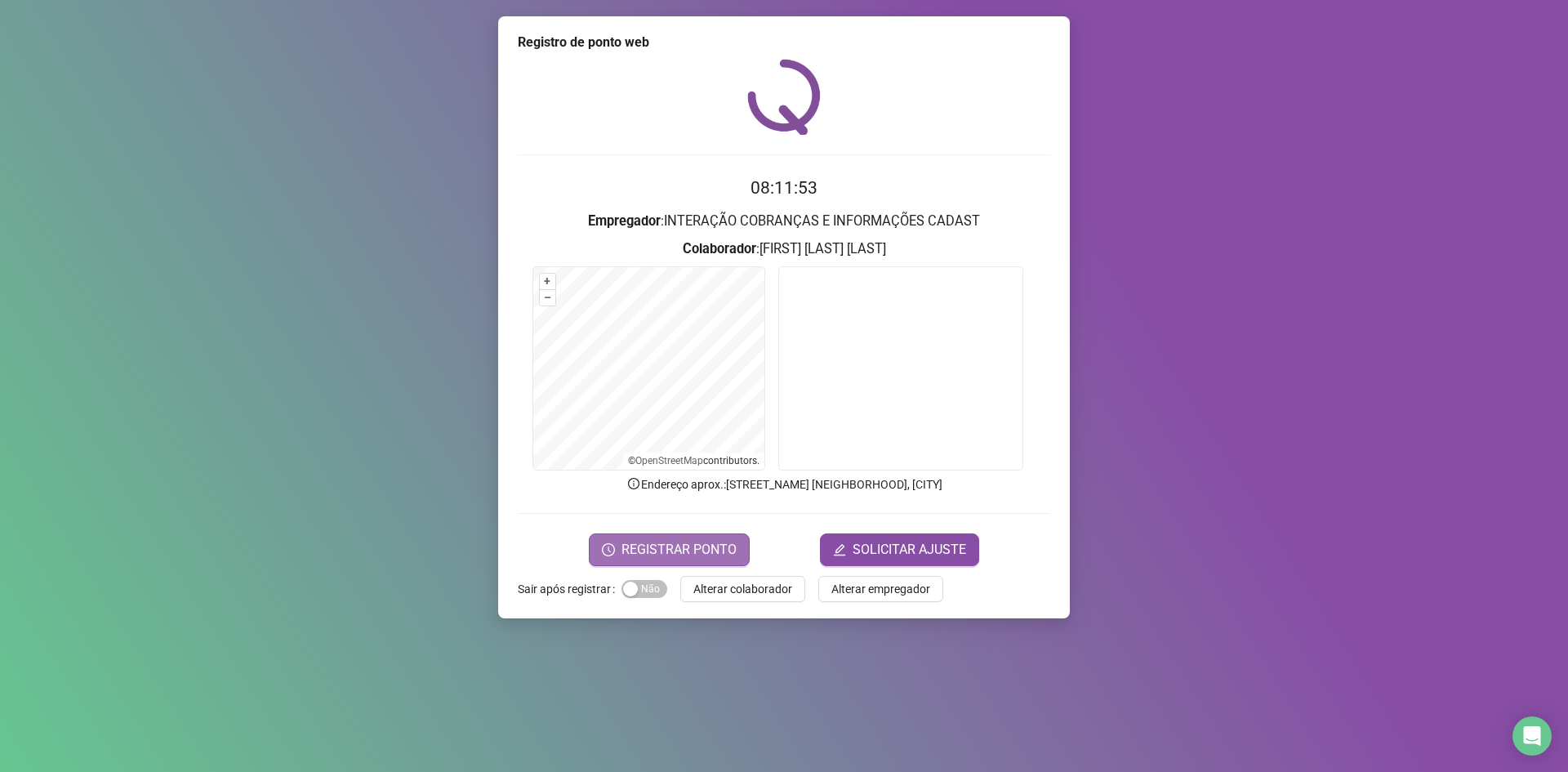click on "REGISTRAR PONTO" at bounding box center [679, 550] 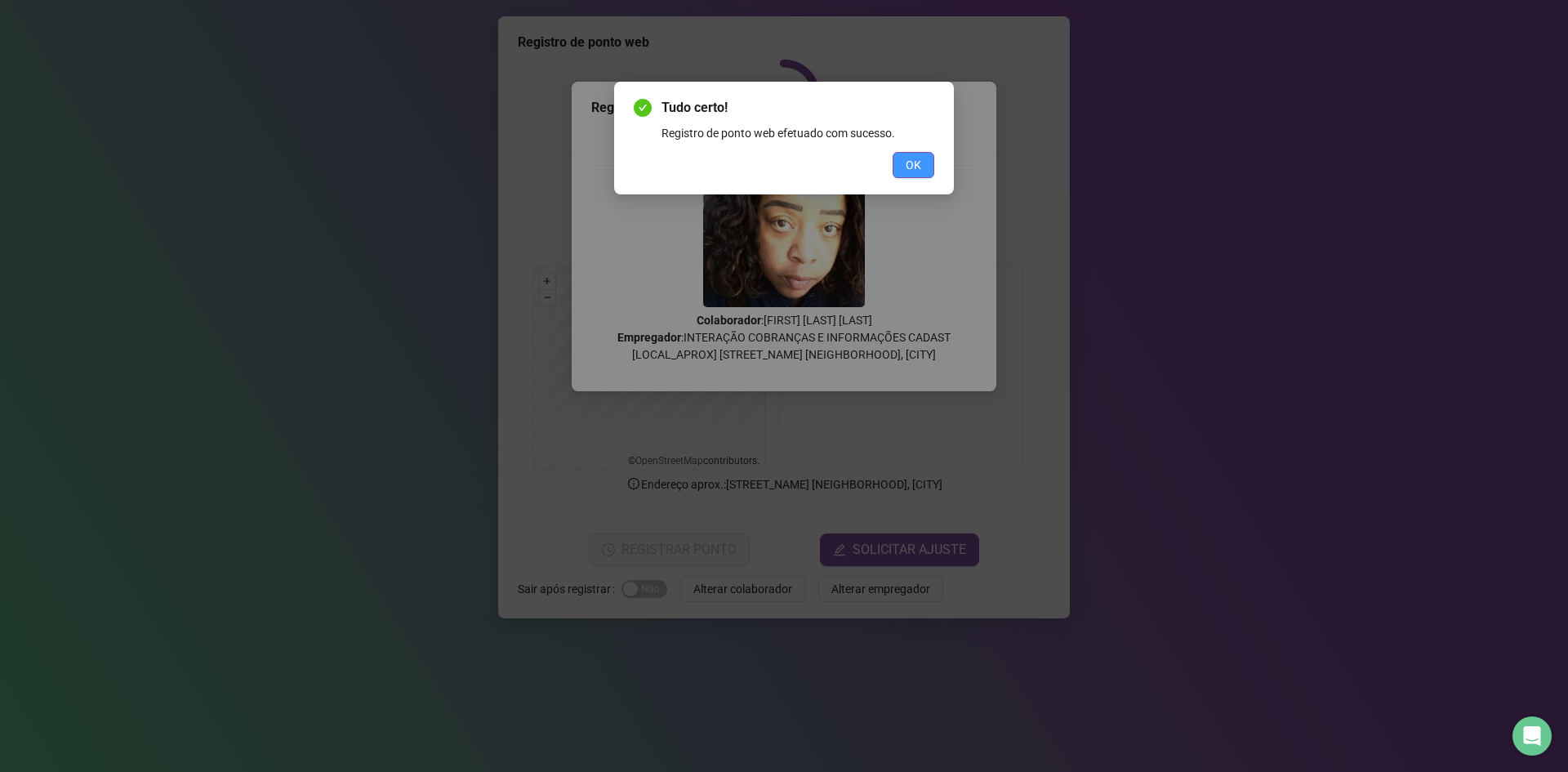 click on "OK" at bounding box center [913, 165] 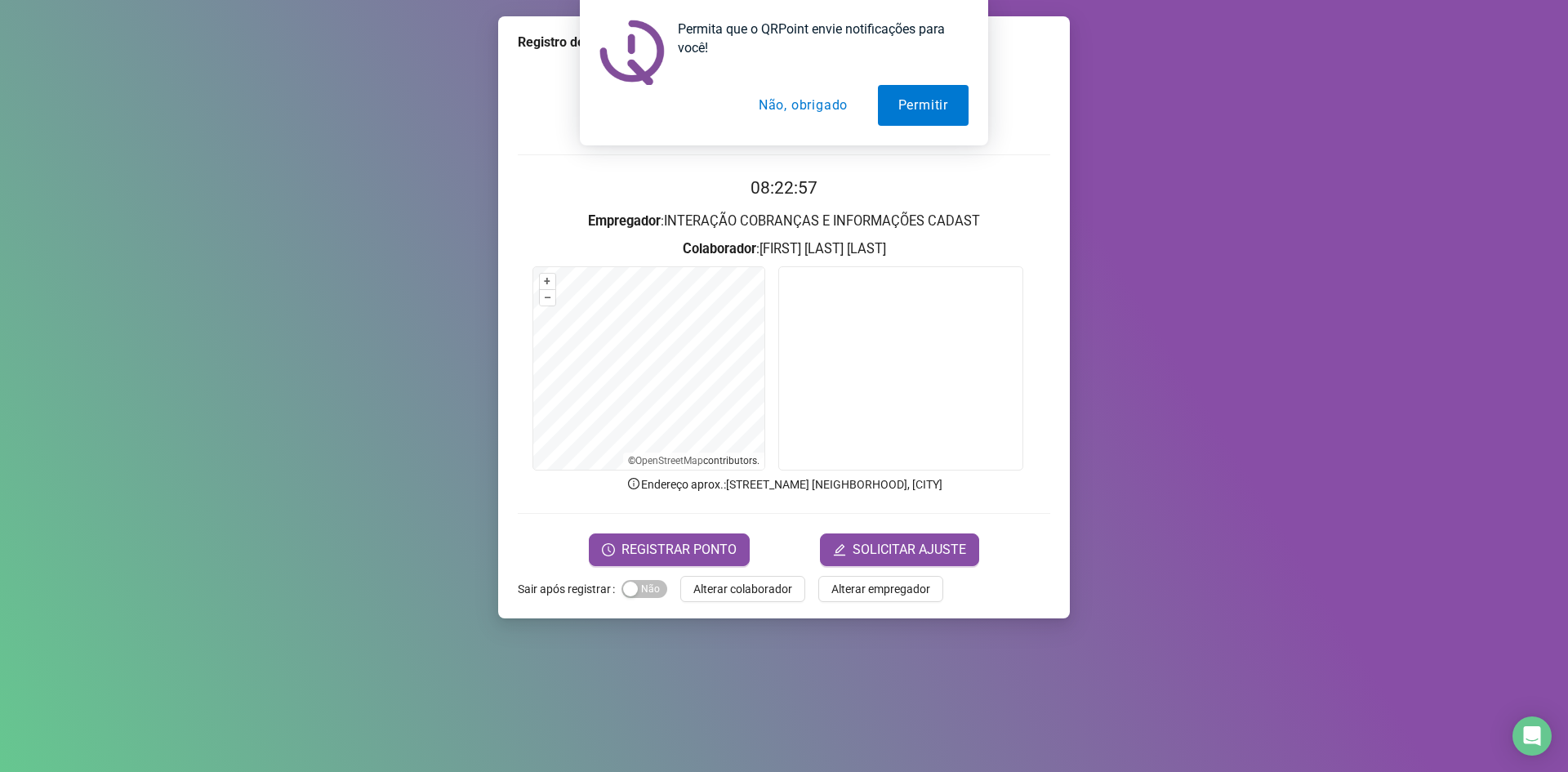 click on "08:22:57 Empregador :  INTERAÇÃO COBRANÇAS E INFORMAÇÕES CADAST Colaborador :  TATHIANE MARTINS DOS SANTOS  + – ⇧ › ©  OpenStreetMap  contributors. Endereço aprox. :  Rua Vichy, Casa Verde, São Paulo REGISTRAR PONTO SOLICITAR AJUSTE" at bounding box center [784, 312] 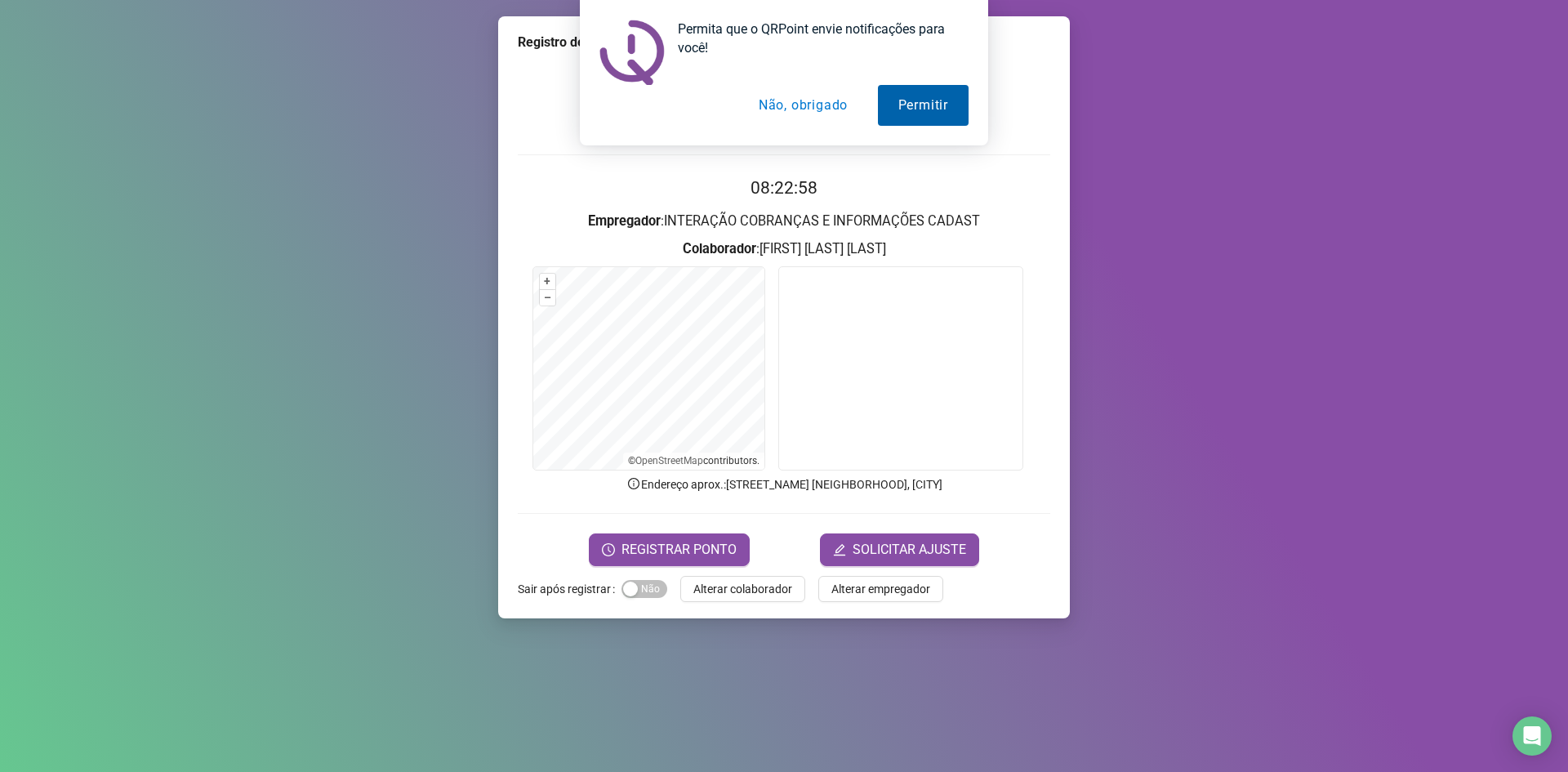 click on "Permitir" at bounding box center [923, 105] 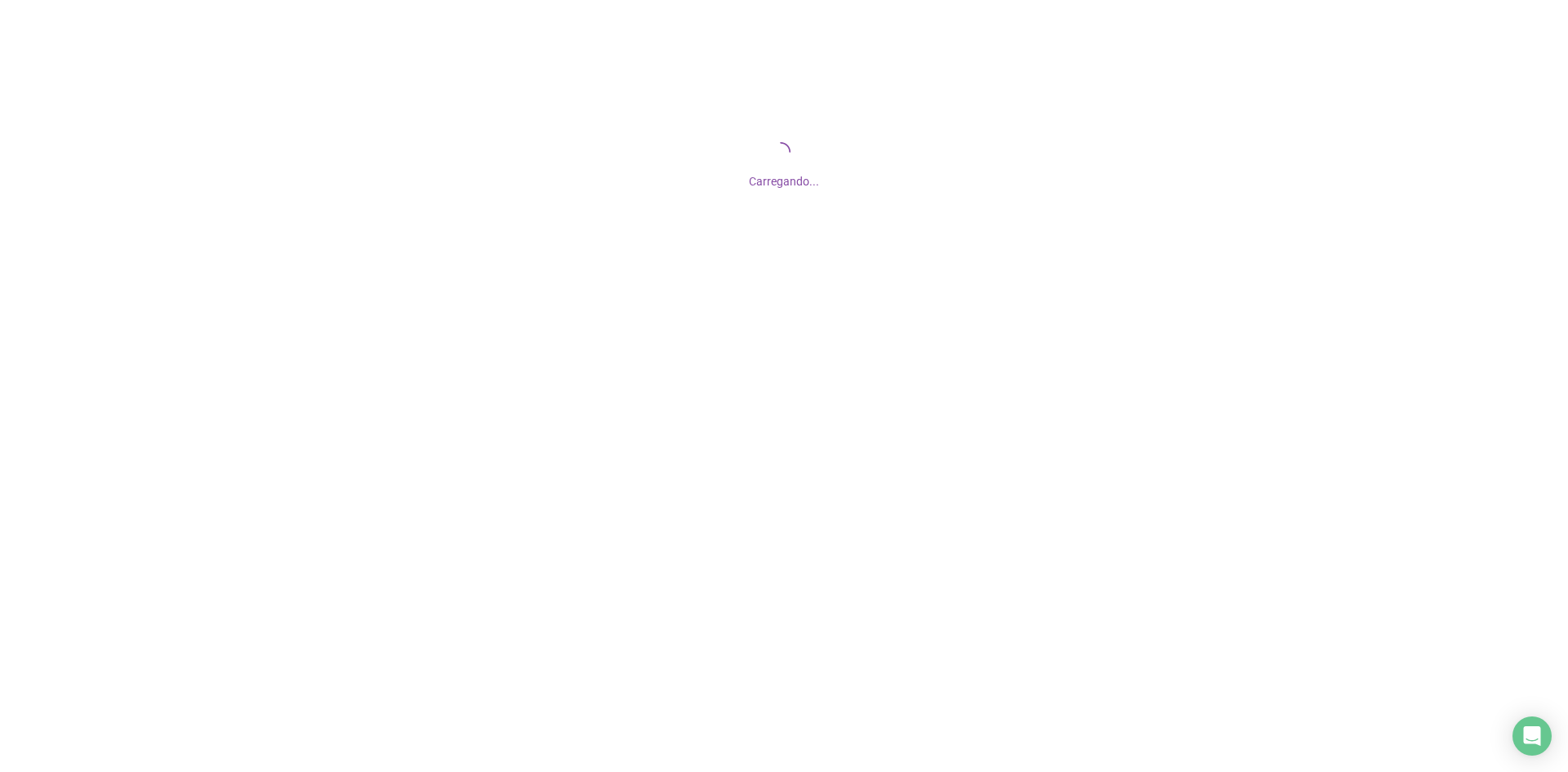 scroll, scrollTop: 0, scrollLeft: 0, axis: both 